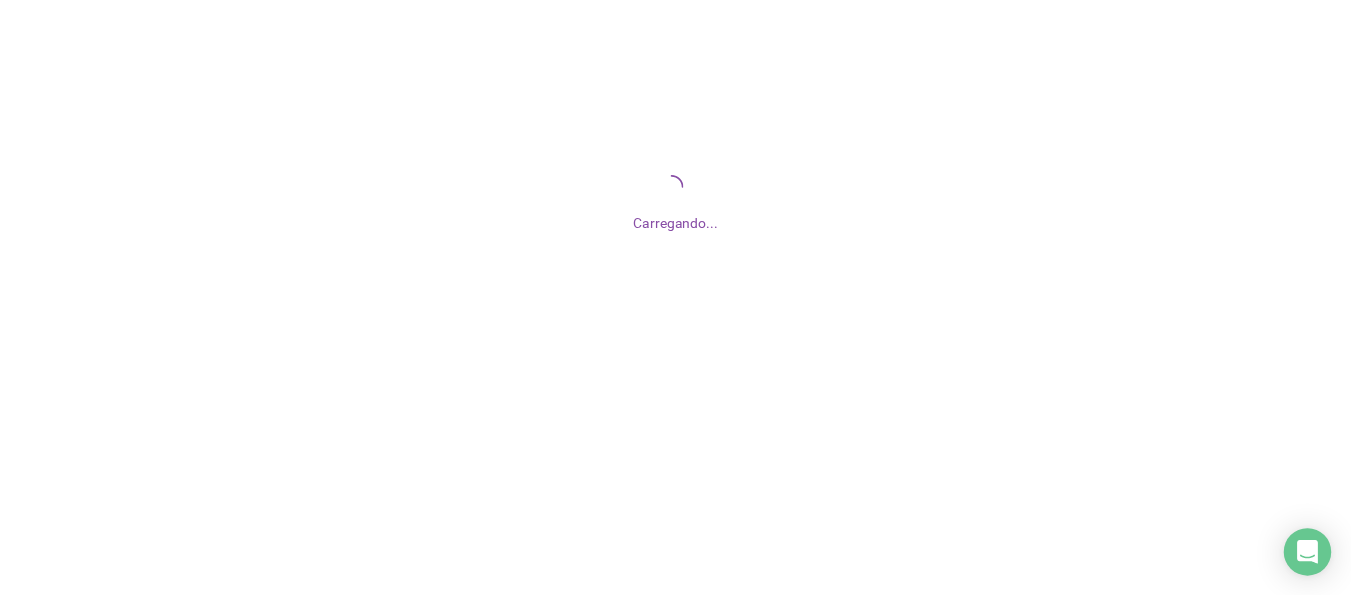 scroll, scrollTop: 0, scrollLeft: 0, axis: both 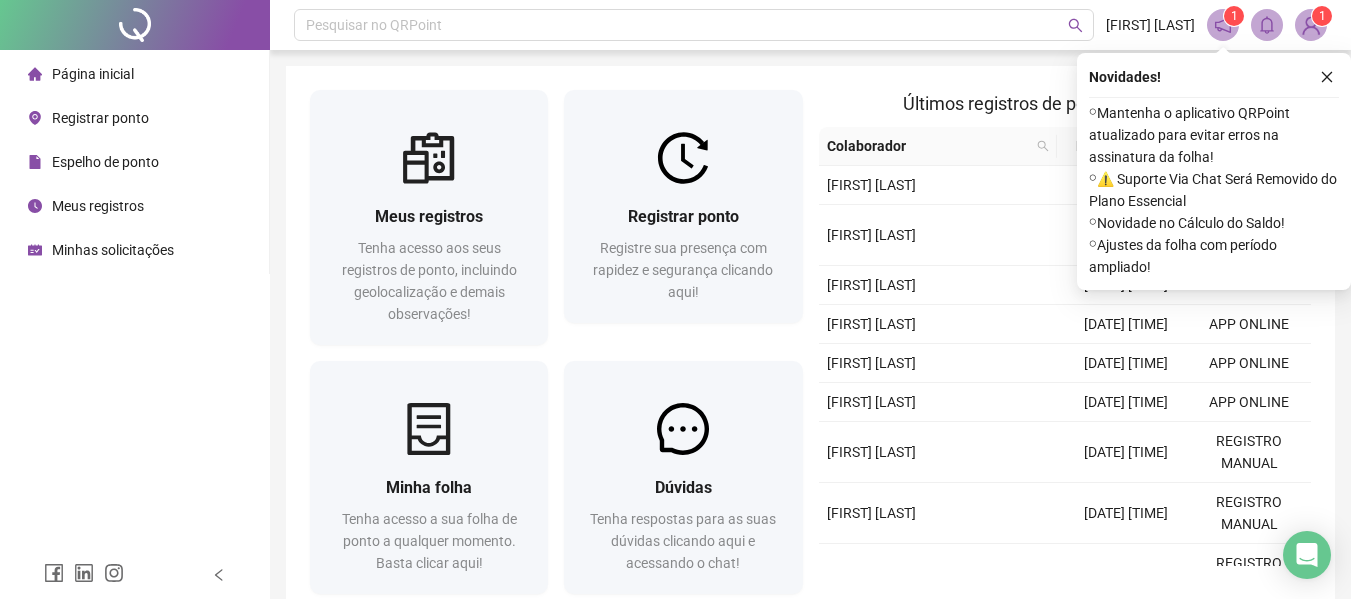 click on "Registrar ponto" at bounding box center (88, 118) 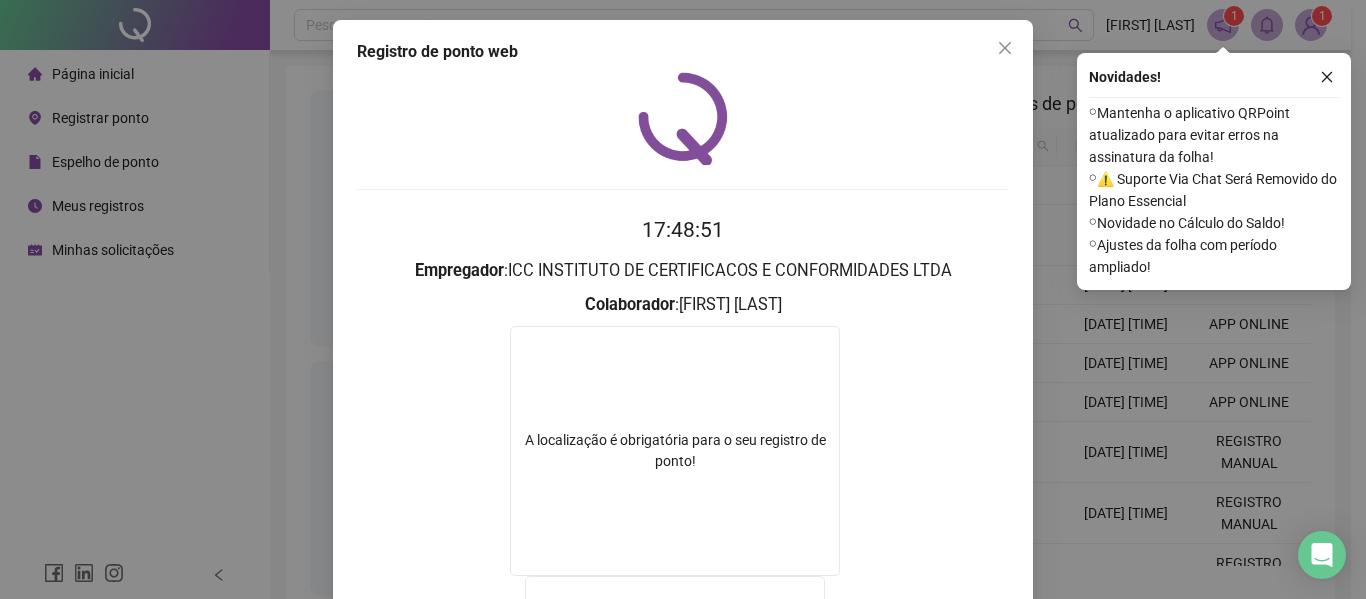 click on "Registro de ponto web [TIME] Empregador : ICC INSTITUTO DE CERTIFICACOS E CONFORMIDADES LTDA Colaborador : [FIRST] [LAST] A localização é obrigatória para o seu registro de ponto! REGISTRAR PONTO SOLICITAR AJUSTE" at bounding box center [683, 299] 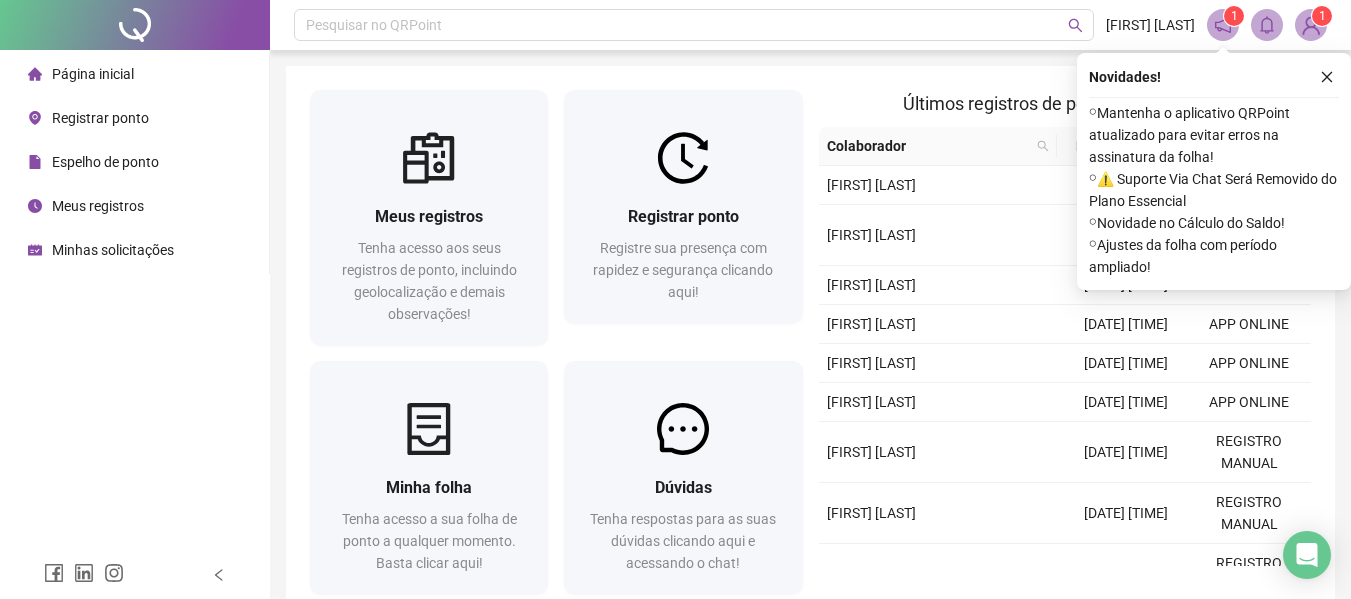 click on "Espelho de ponto" at bounding box center (93, 162) 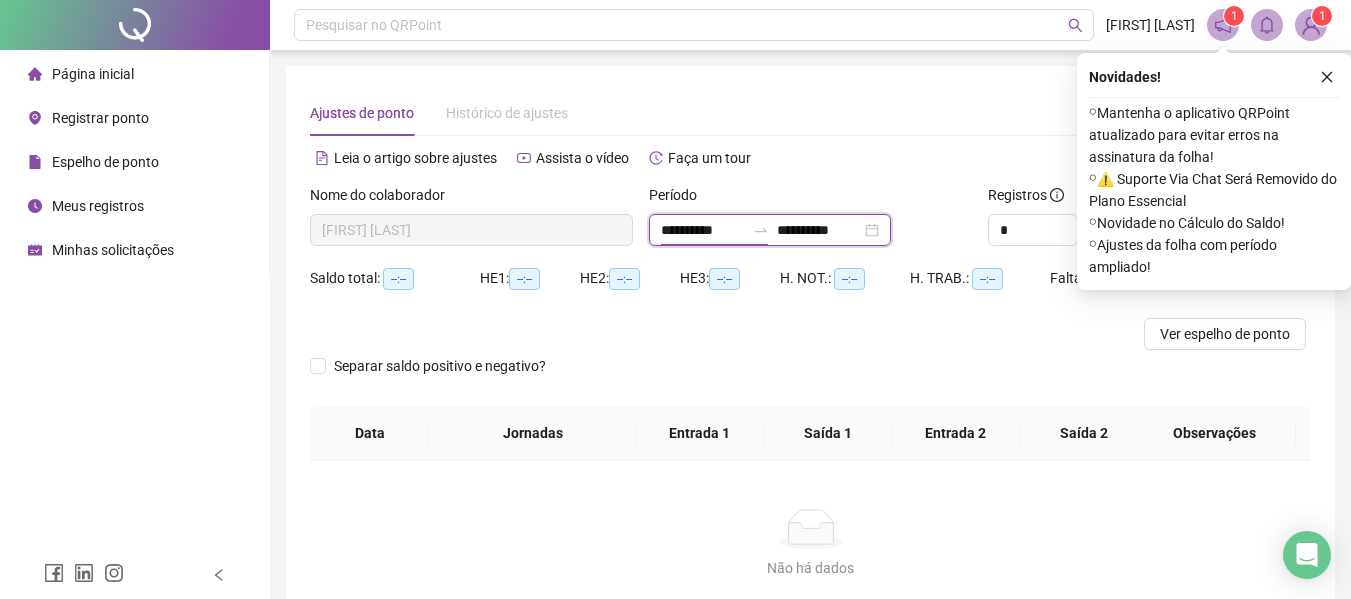 click on "**********" at bounding box center (703, 230) 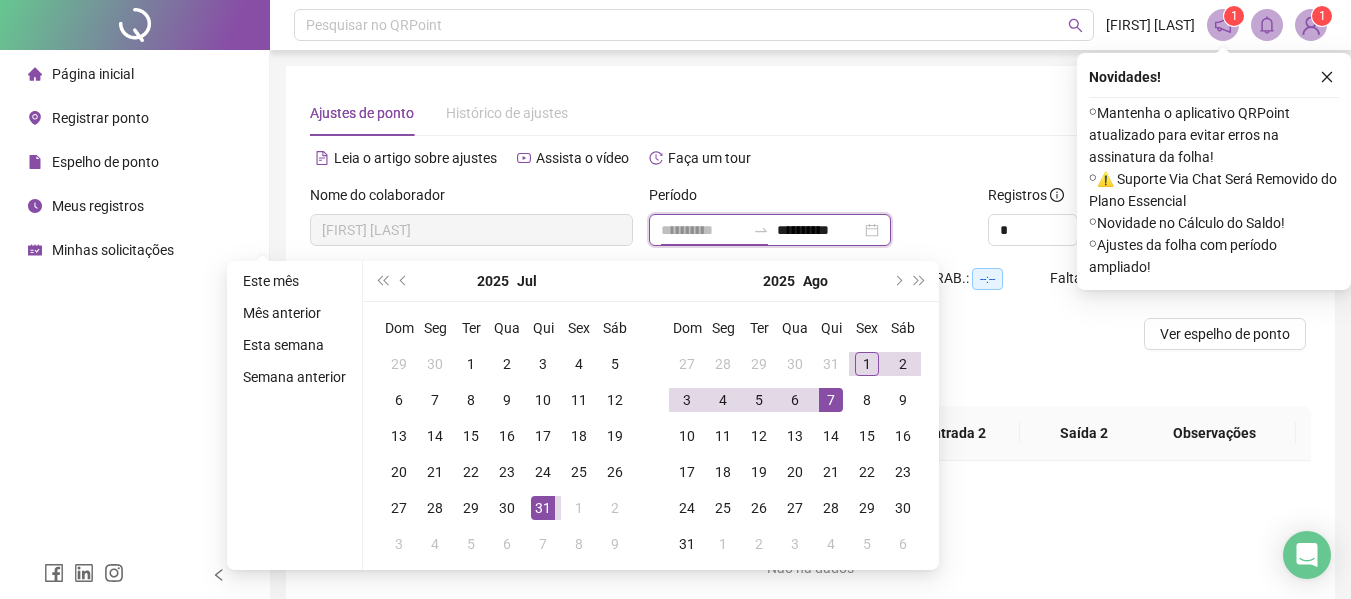 type on "**********" 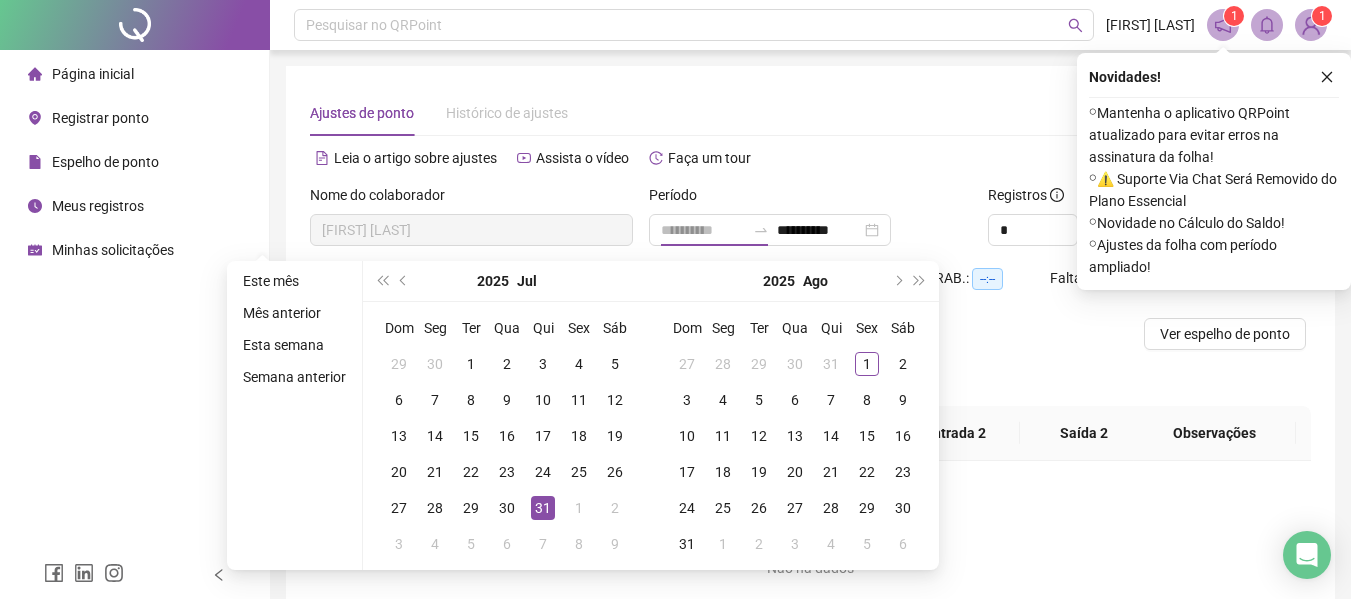 click on "31" at bounding box center [543, 508] 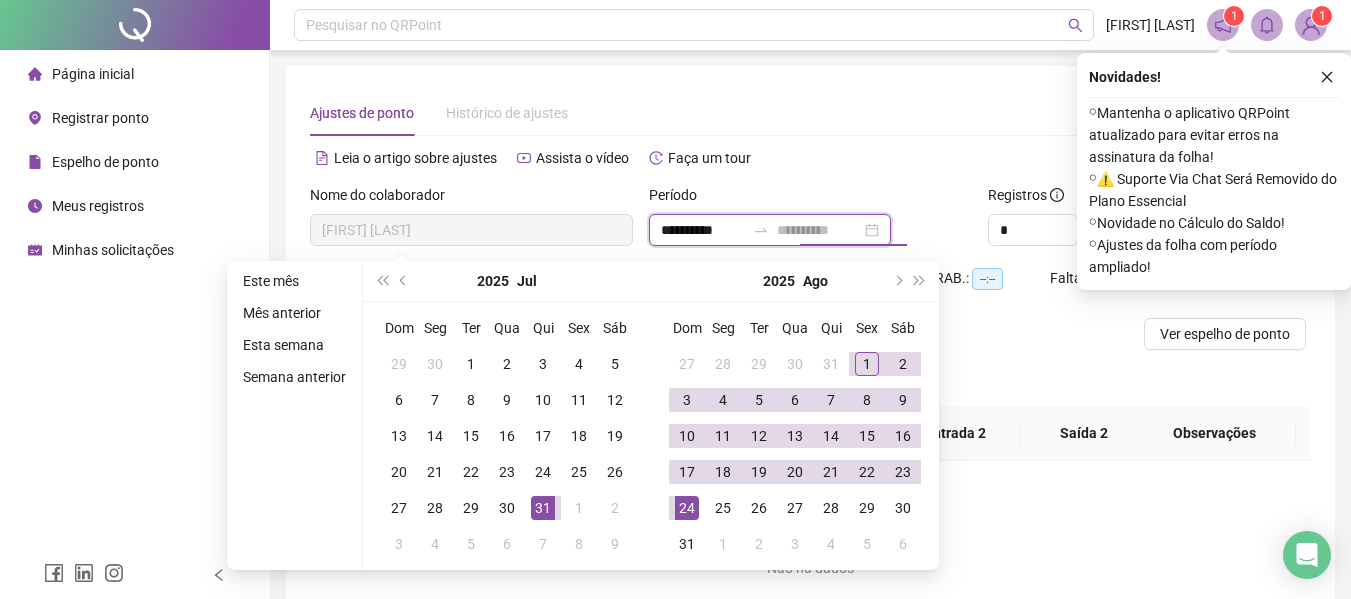 type on "**********" 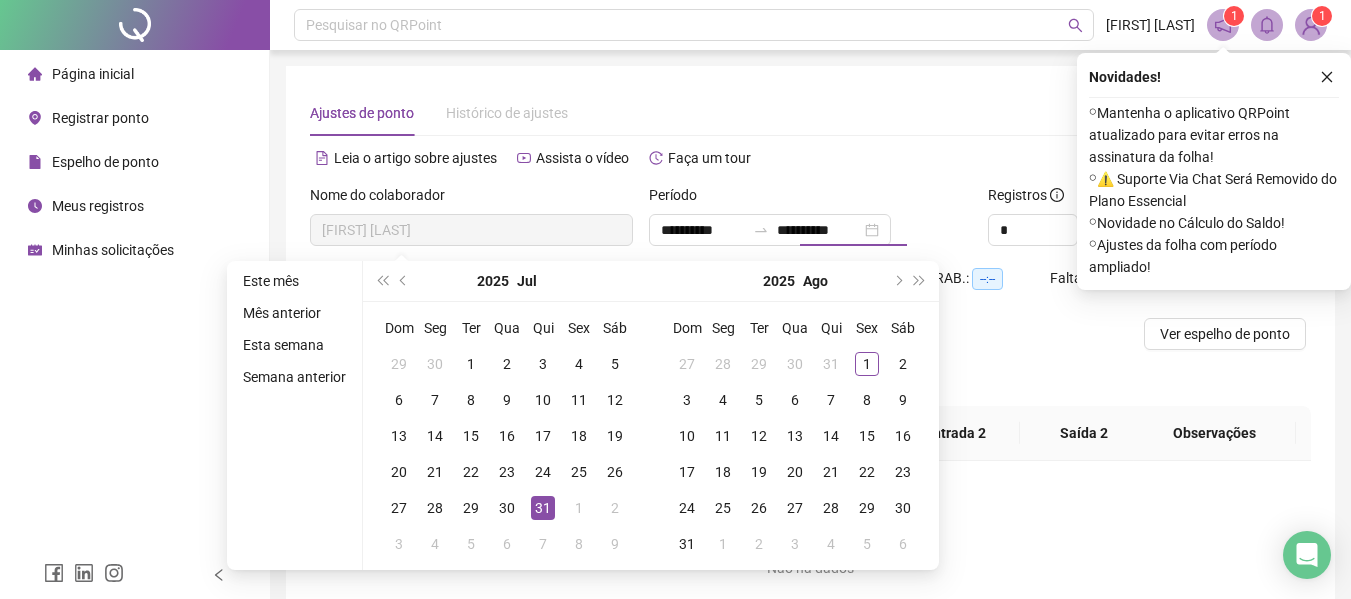 click on "Ajustes de ponto Histórico de ajustes" at bounding box center [810, 113] 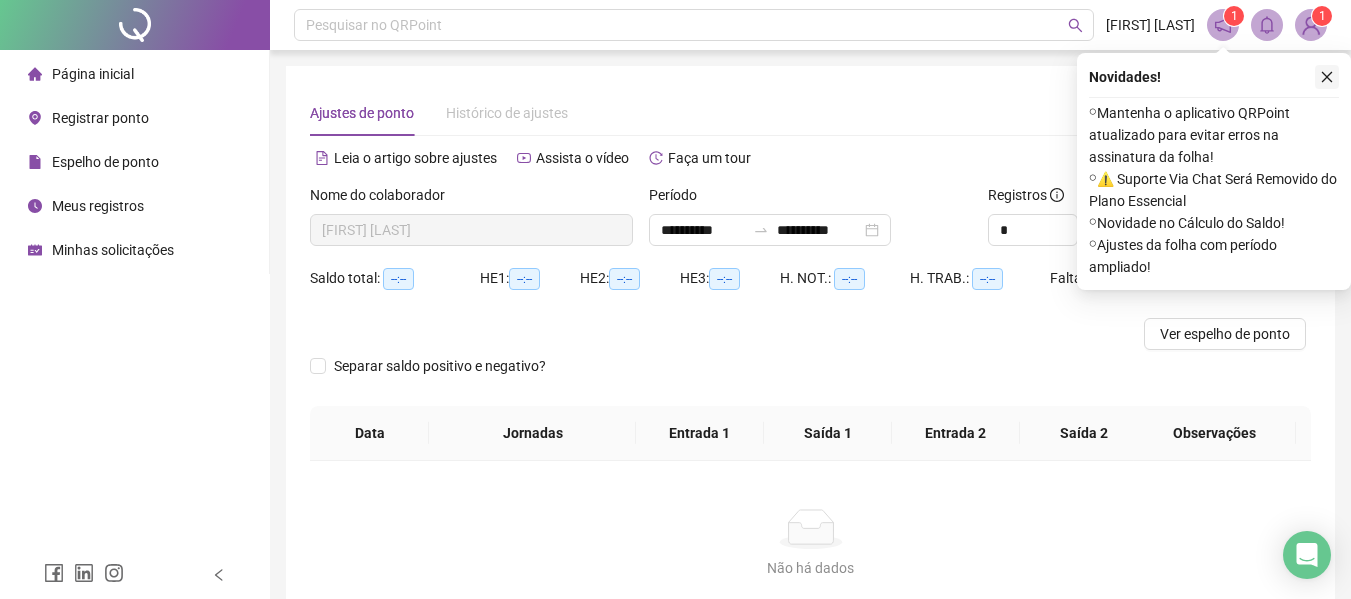 click 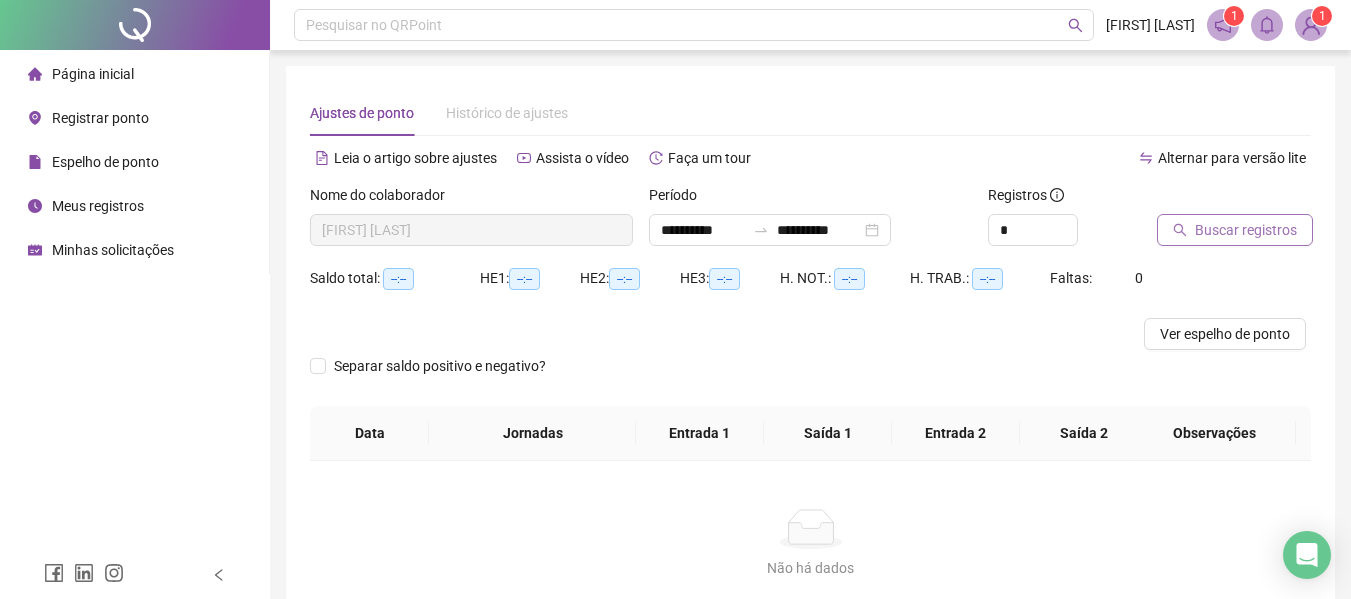 click on "Buscar registros" at bounding box center [1246, 230] 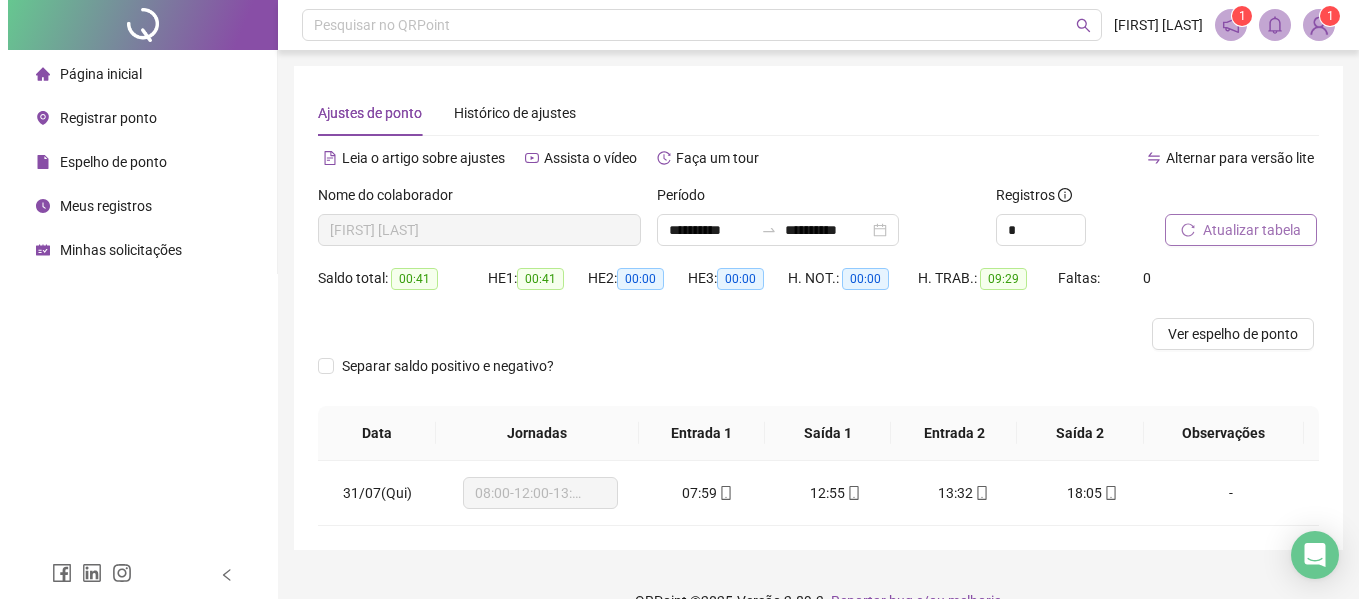 scroll, scrollTop: 37, scrollLeft: 0, axis: vertical 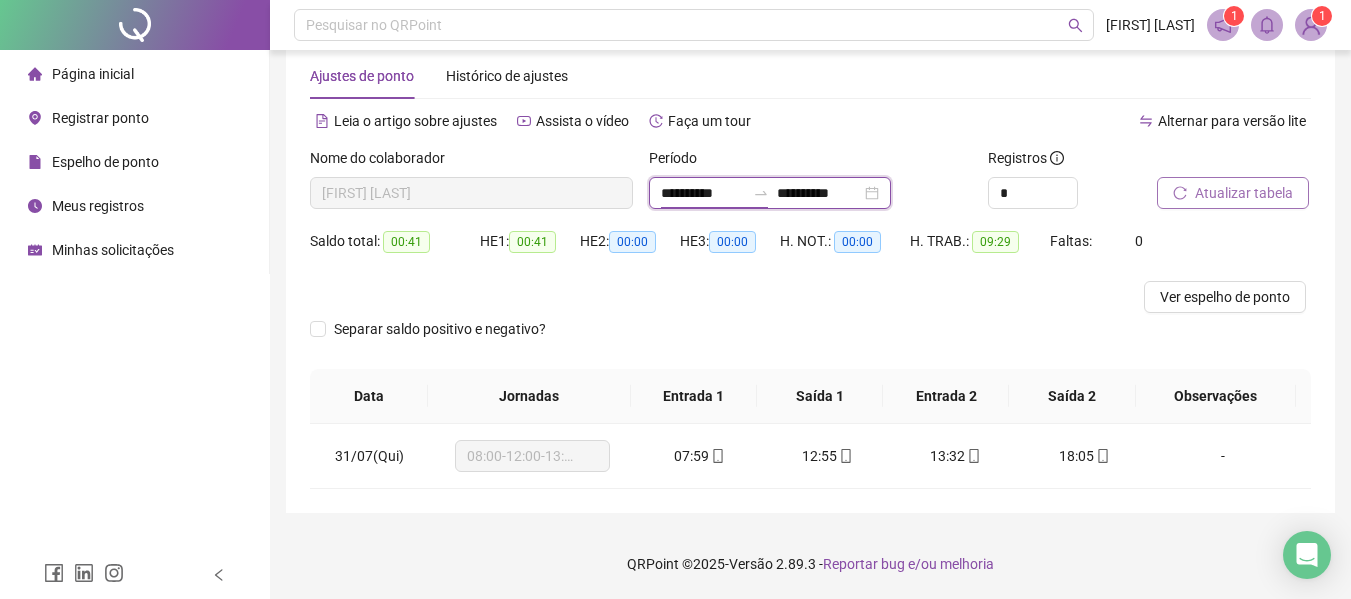 click on "**********" at bounding box center [703, 193] 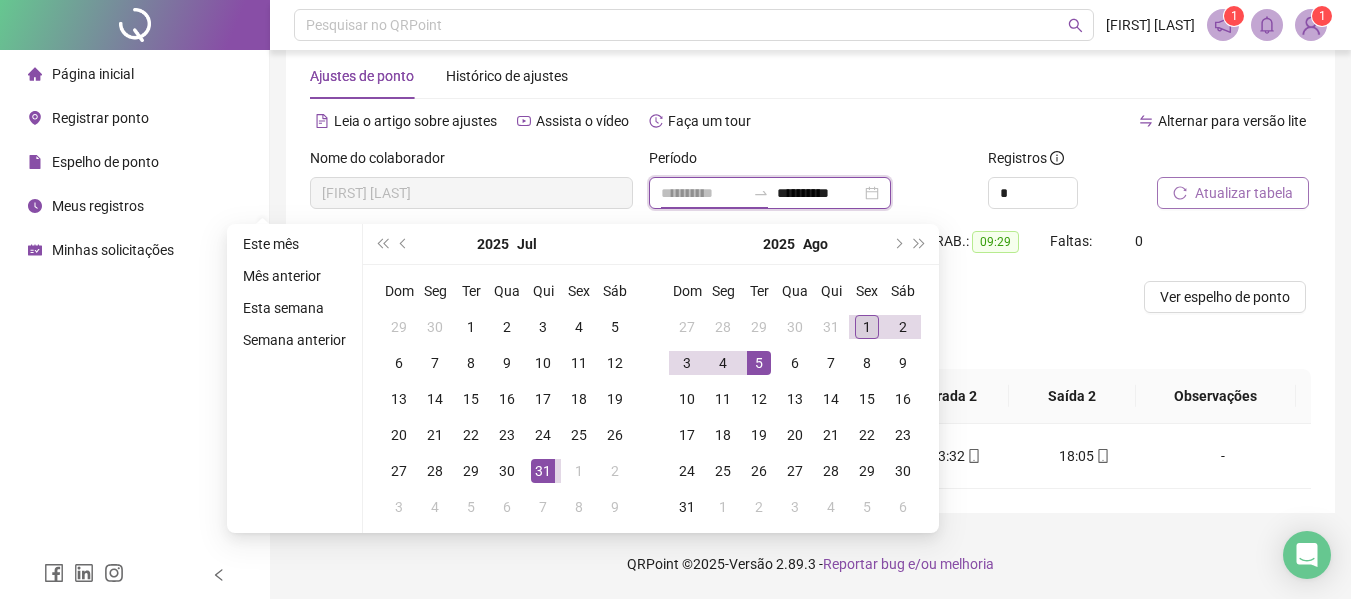 type on "**********" 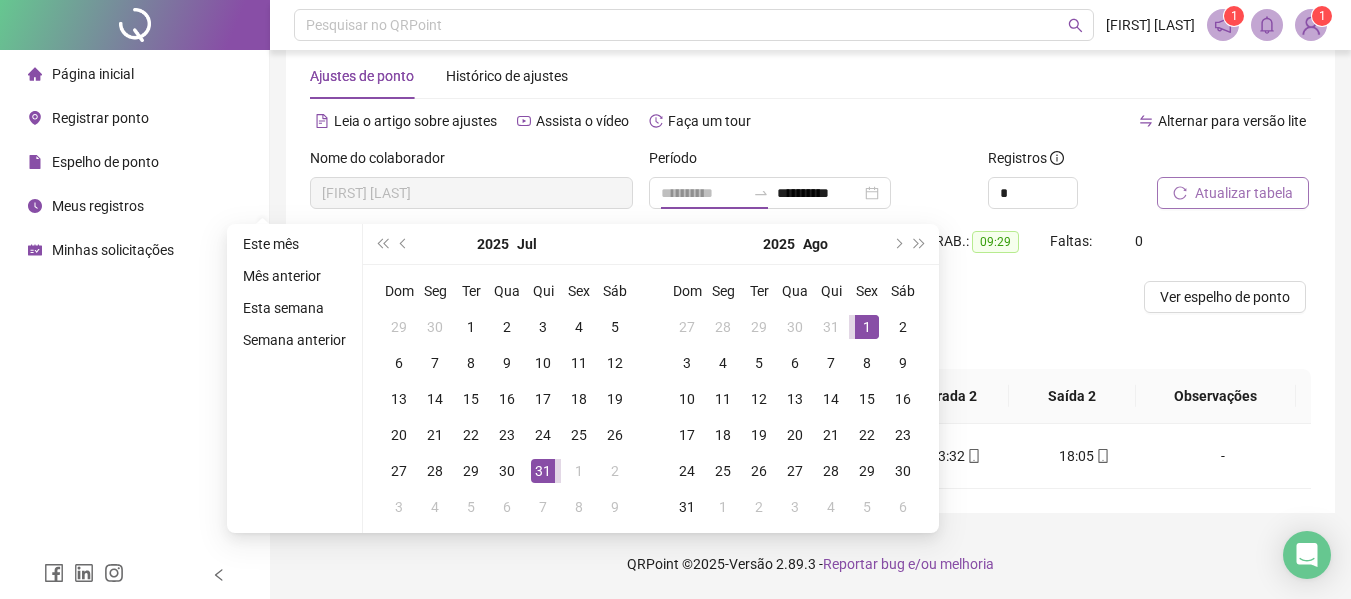 click on "1" at bounding box center [867, 327] 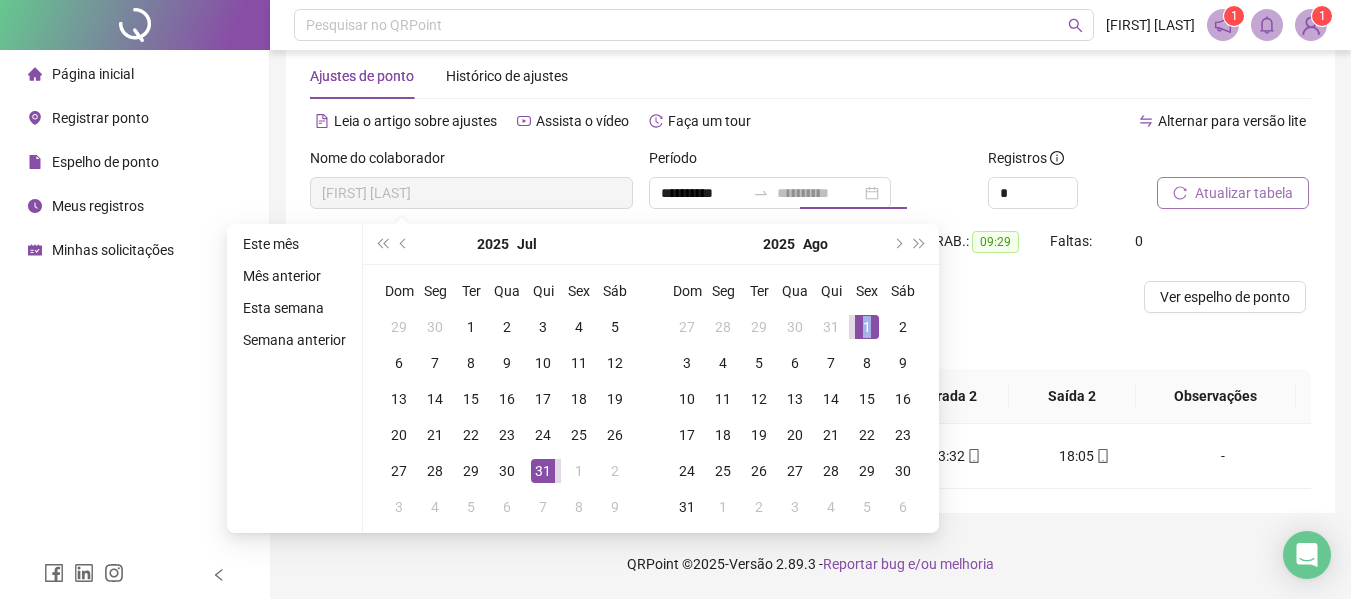 click on "1" at bounding box center [867, 327] 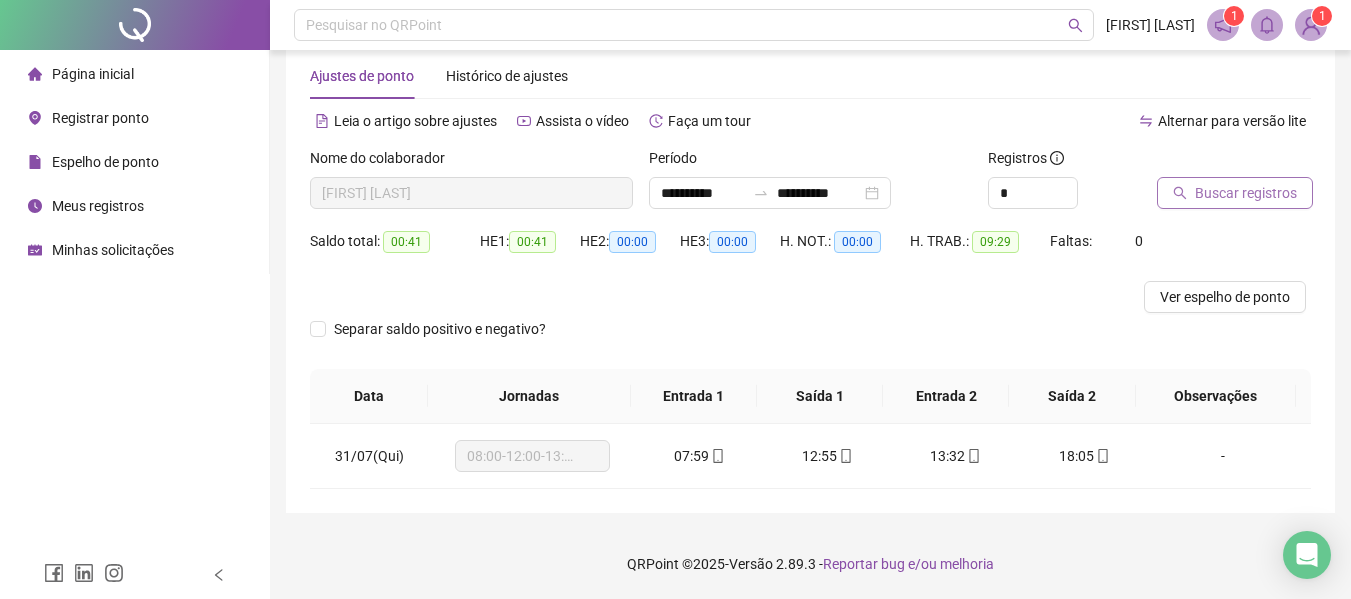 click on "Buscar registros" at bounding box center (1235, 193) 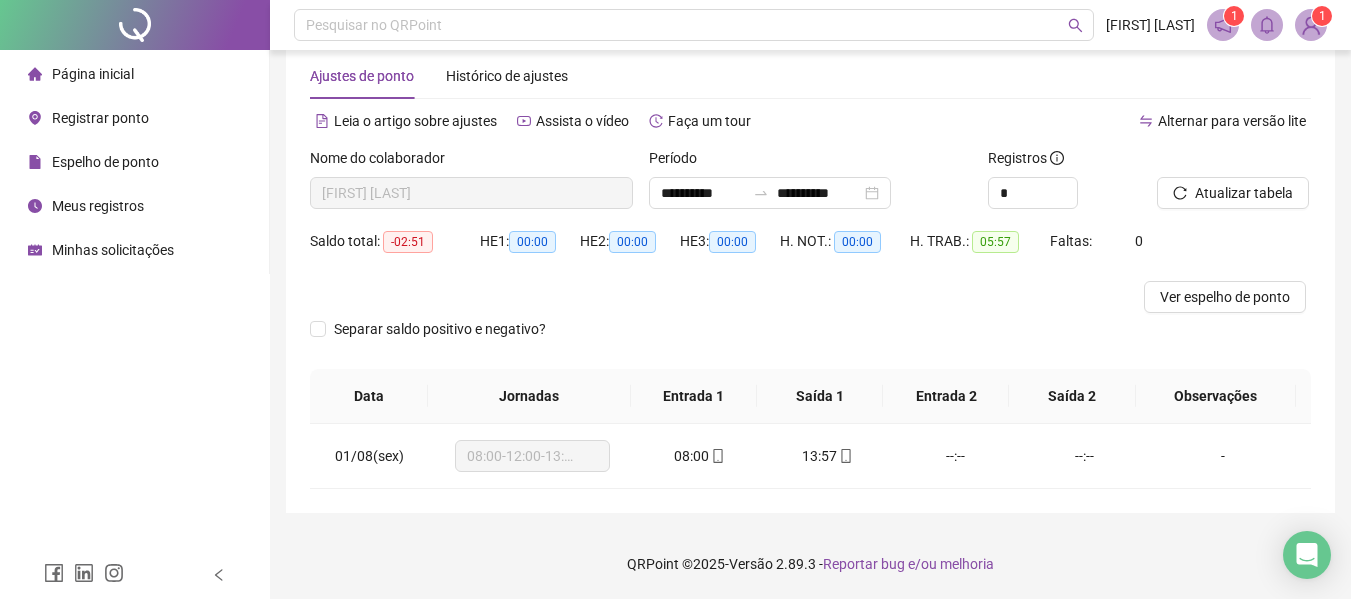 click on "Registrar ponto" at bounding box center (100, 118) 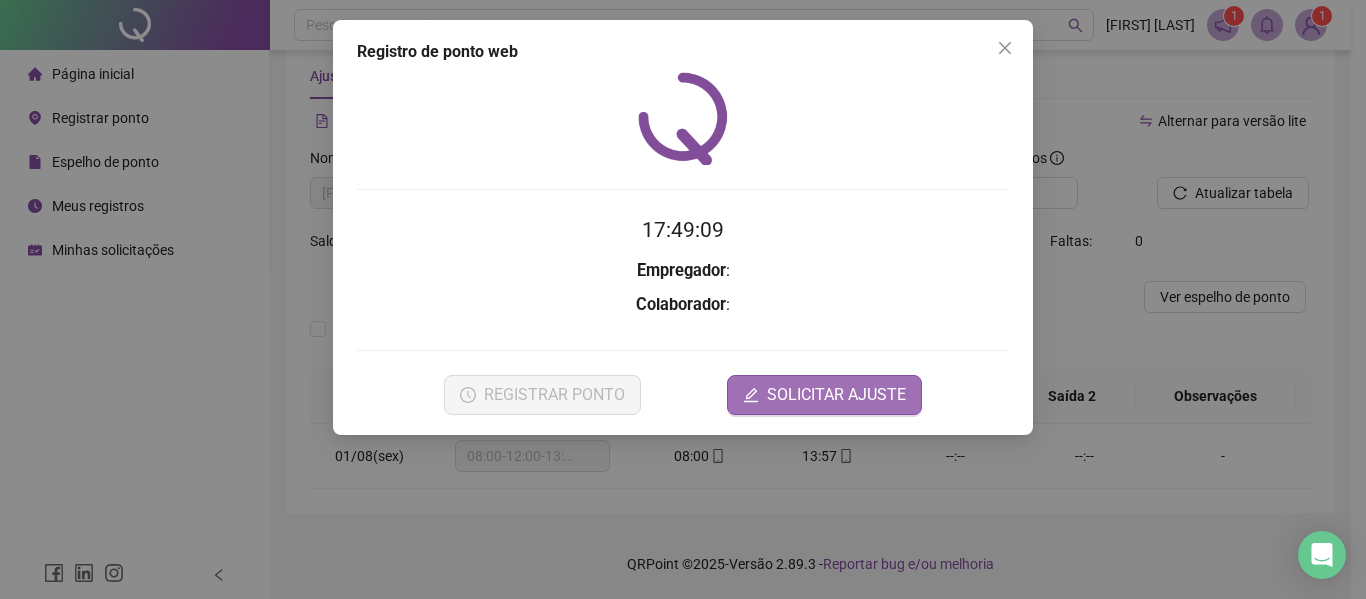 click on "SOLICITAR AJUSTE" at bounding box center (836, 395) 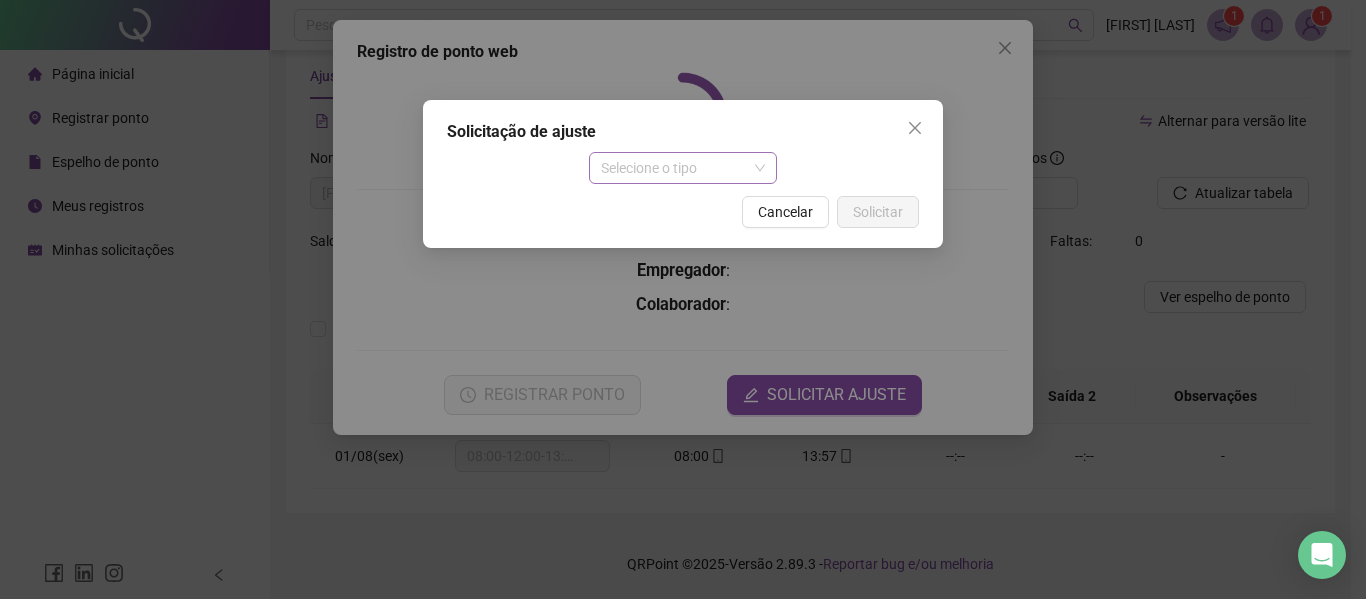 click on "Selecione o tipo" at bounding box center (683, 168) 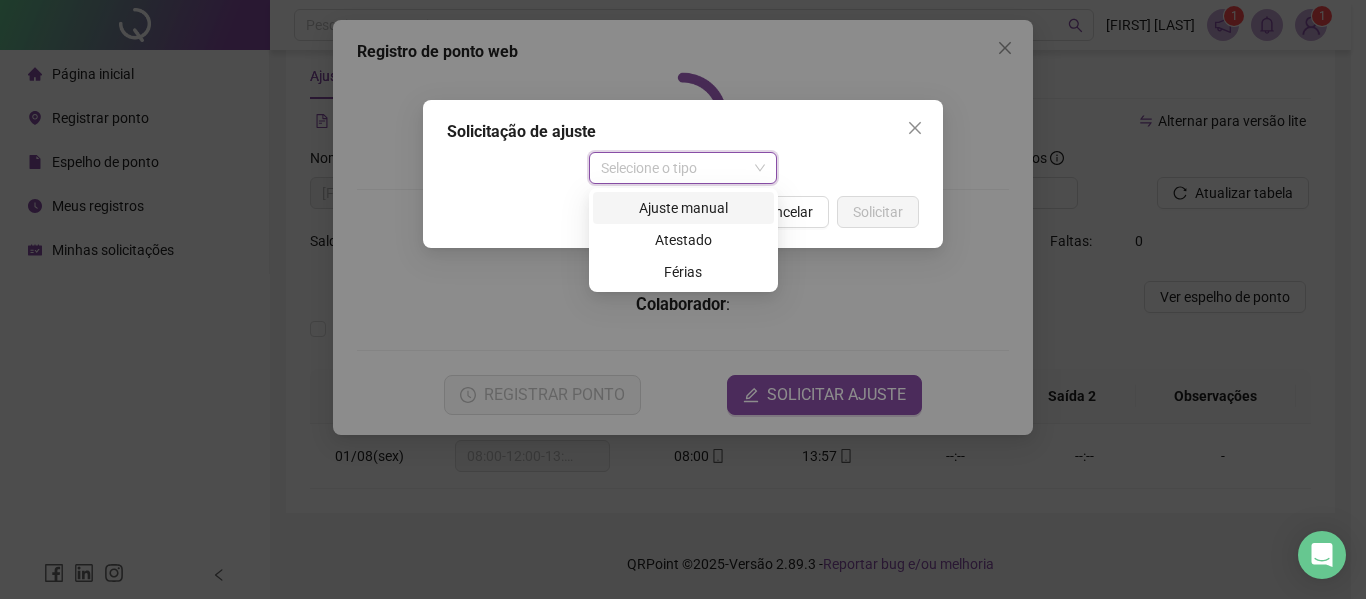 click on "Ajuste manual" at bounding box center [683, 208] 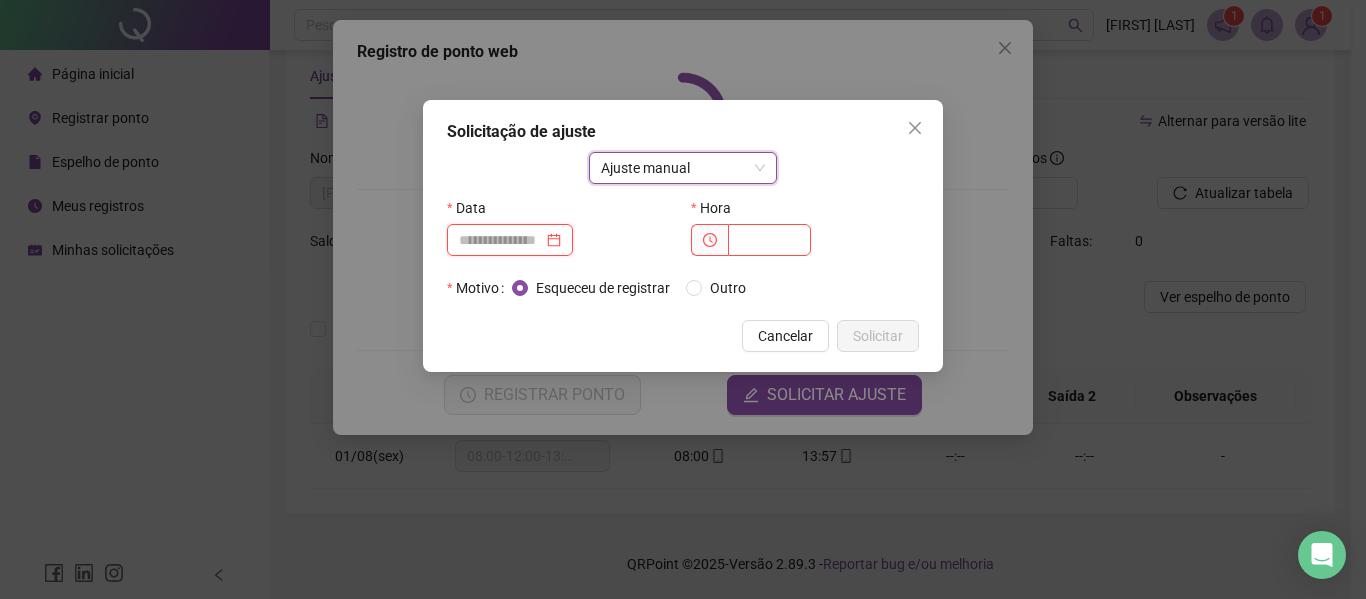 click at bounding box center (501, 240) 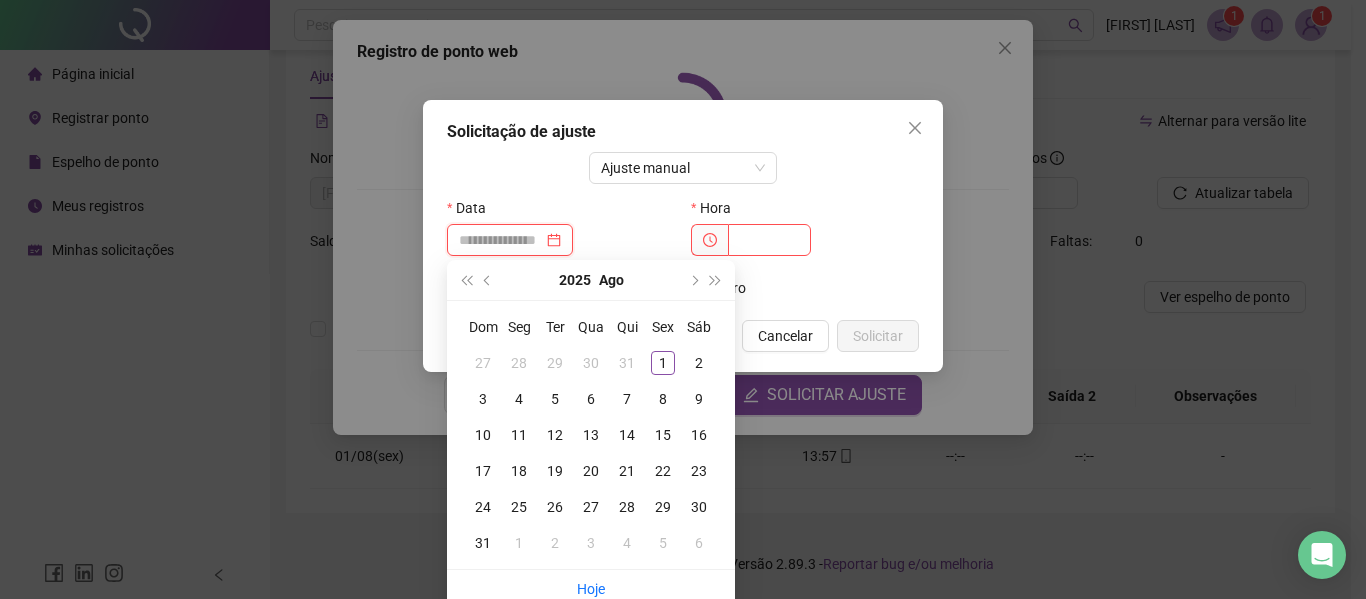 click at bounding box center (510, 240) 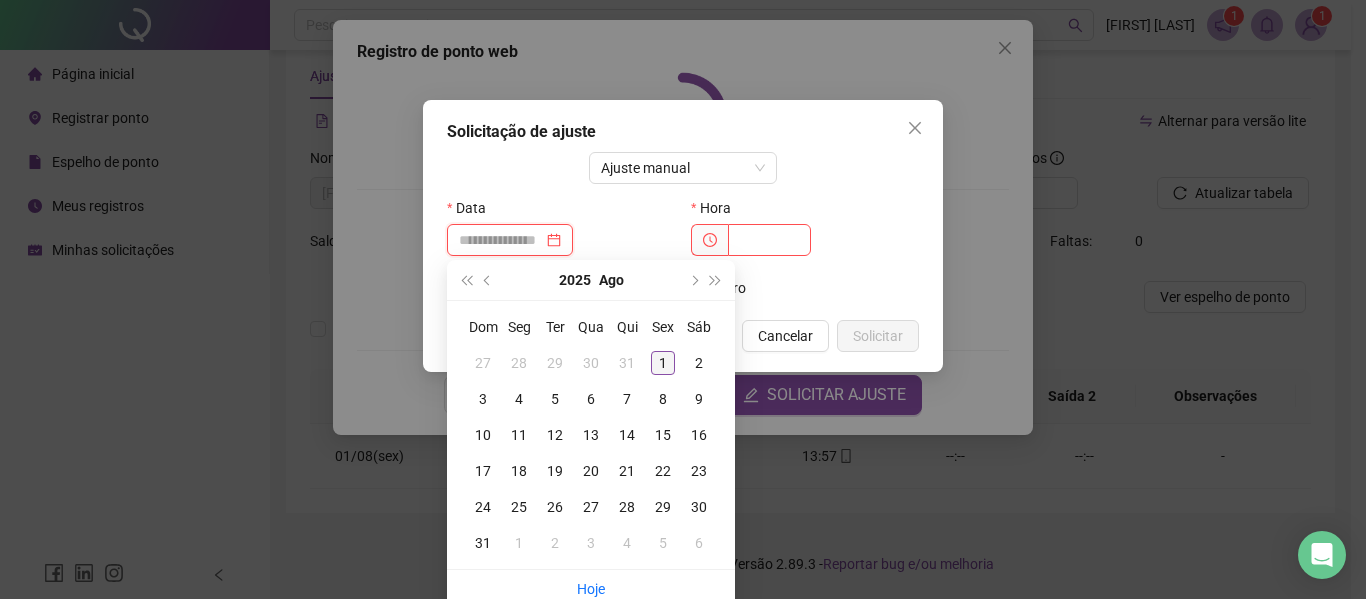 type on "**********" 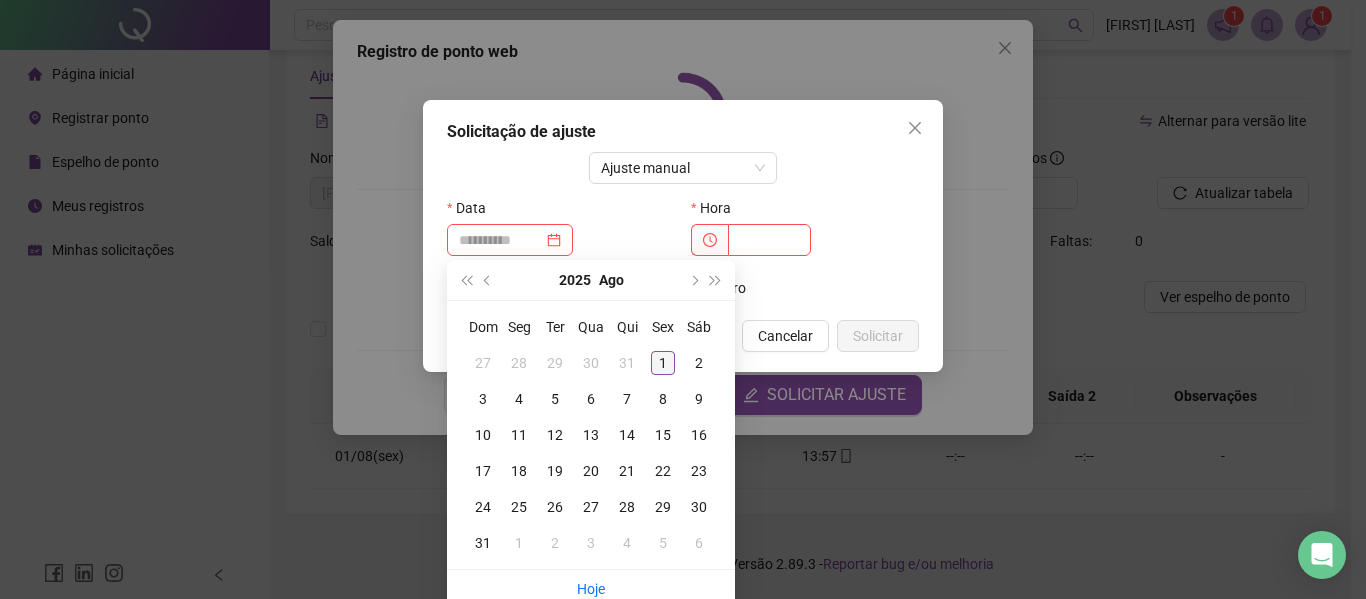 click on "1" at bounding box center [663, 363] 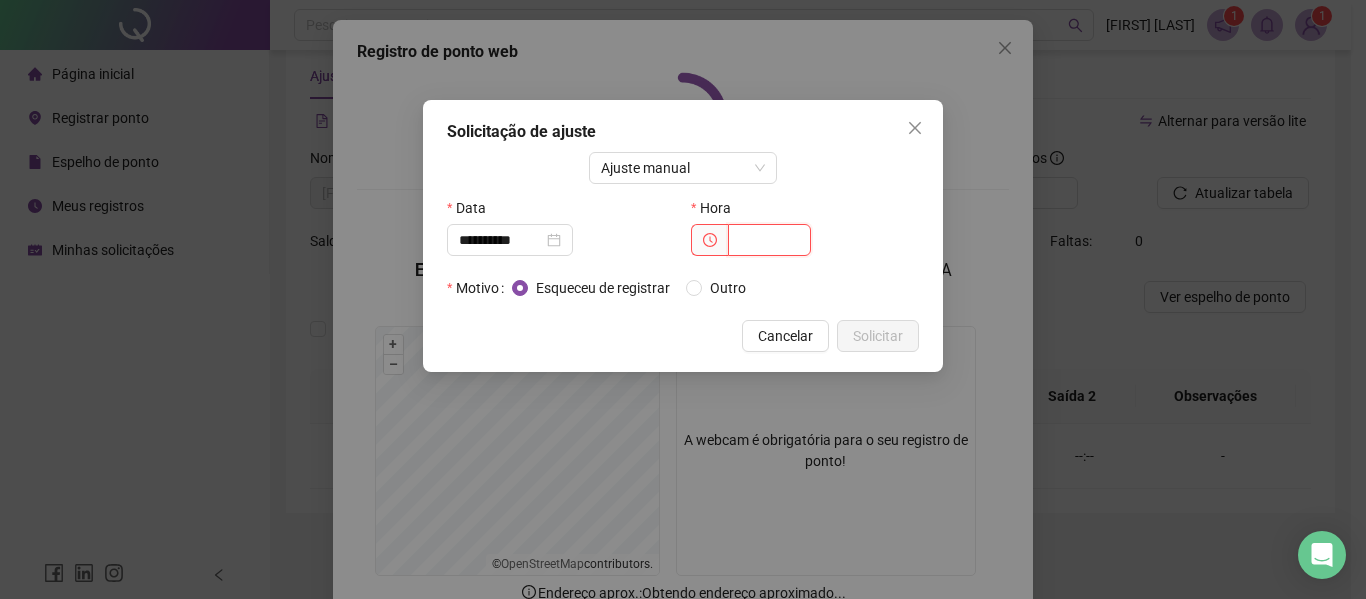 click at bounding box center [769, 240] 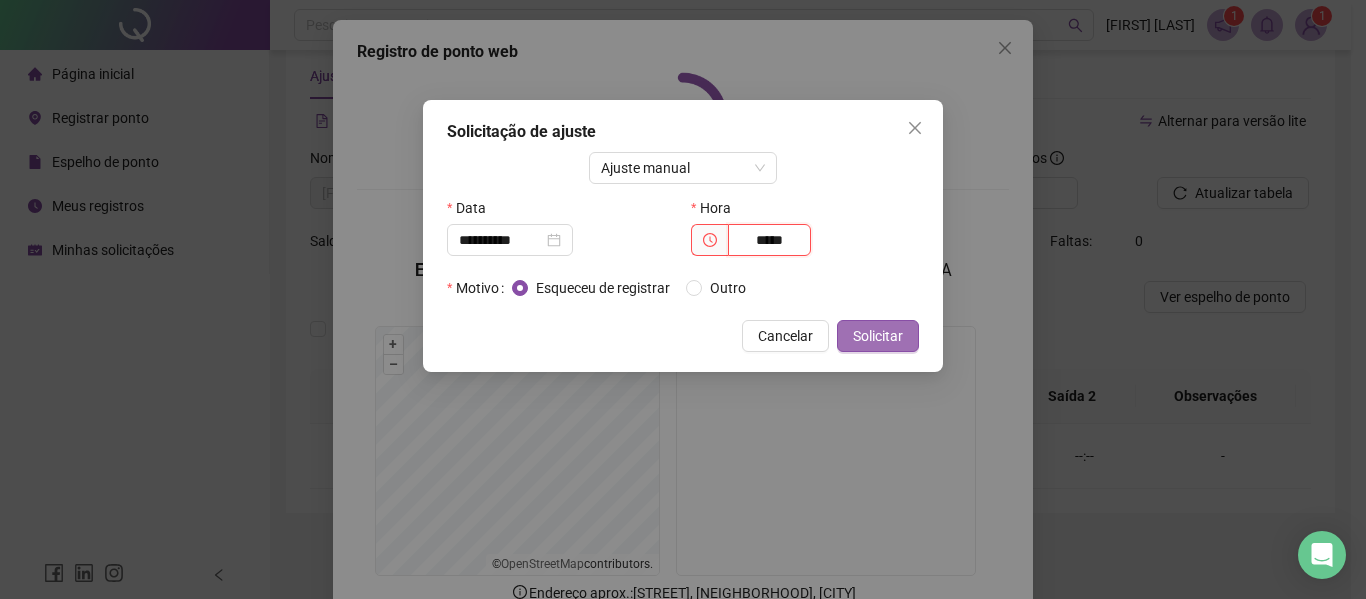type on "*****" 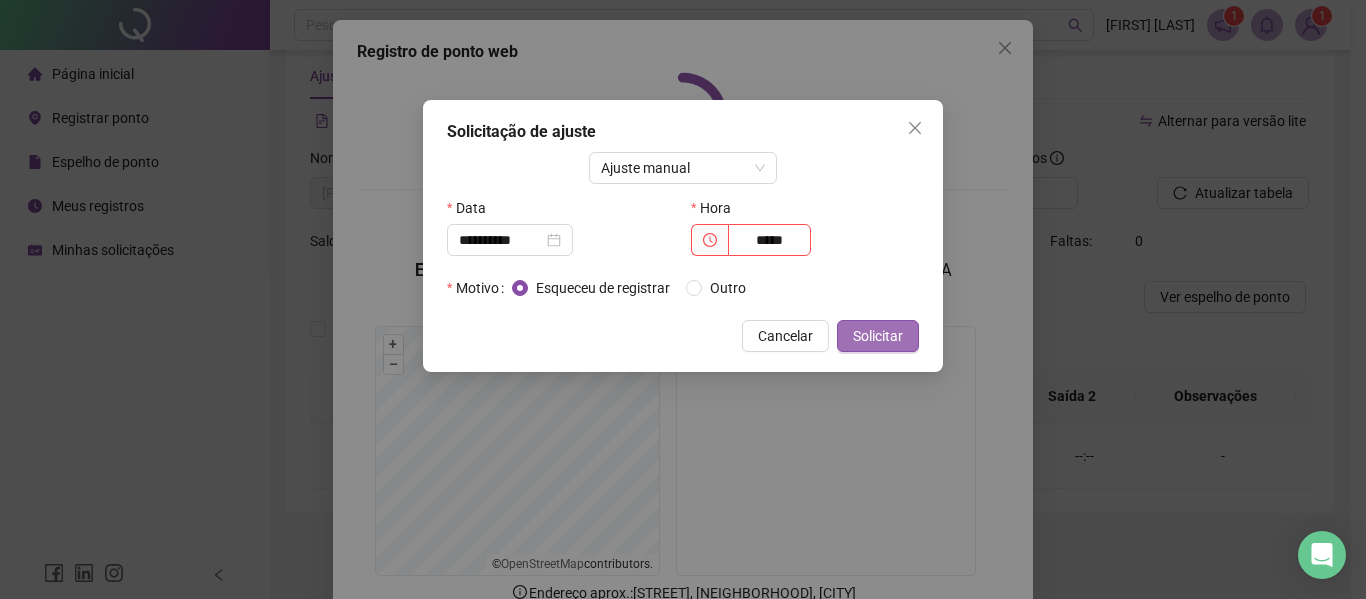 click on "Solicitar" at bounding box center (878, 336) 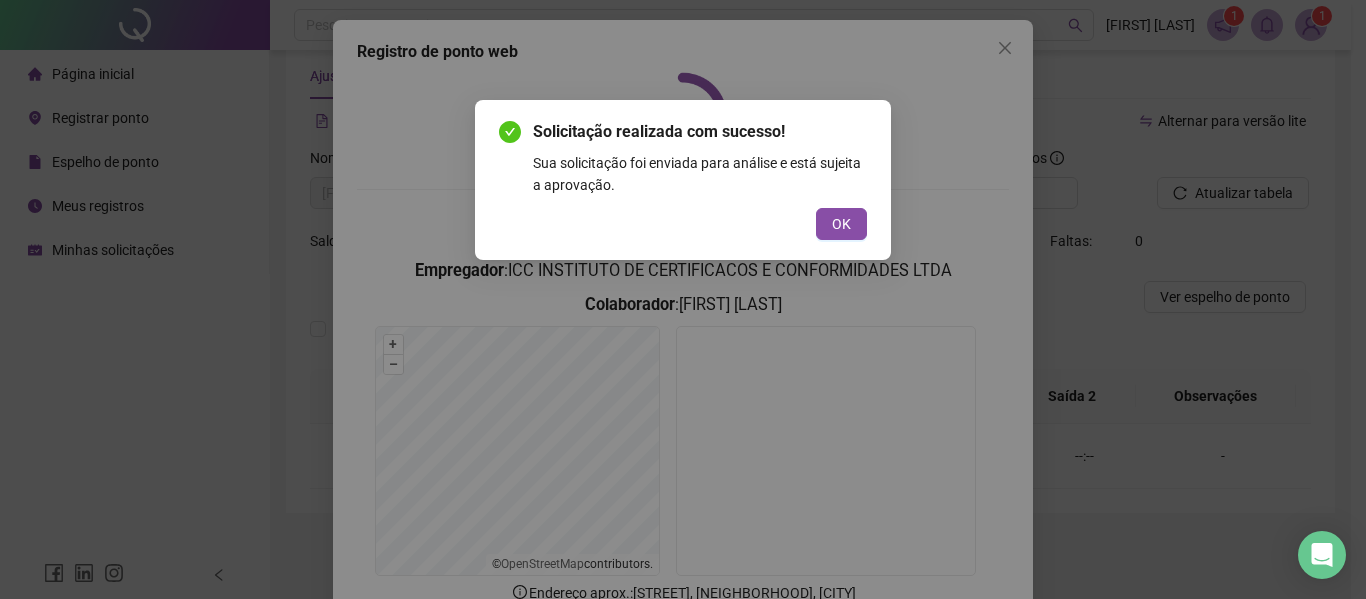drag, startPoint x: 844, startPoint y: 227, endPoint x: 840, endPoint y: 280, distance: 53.15073 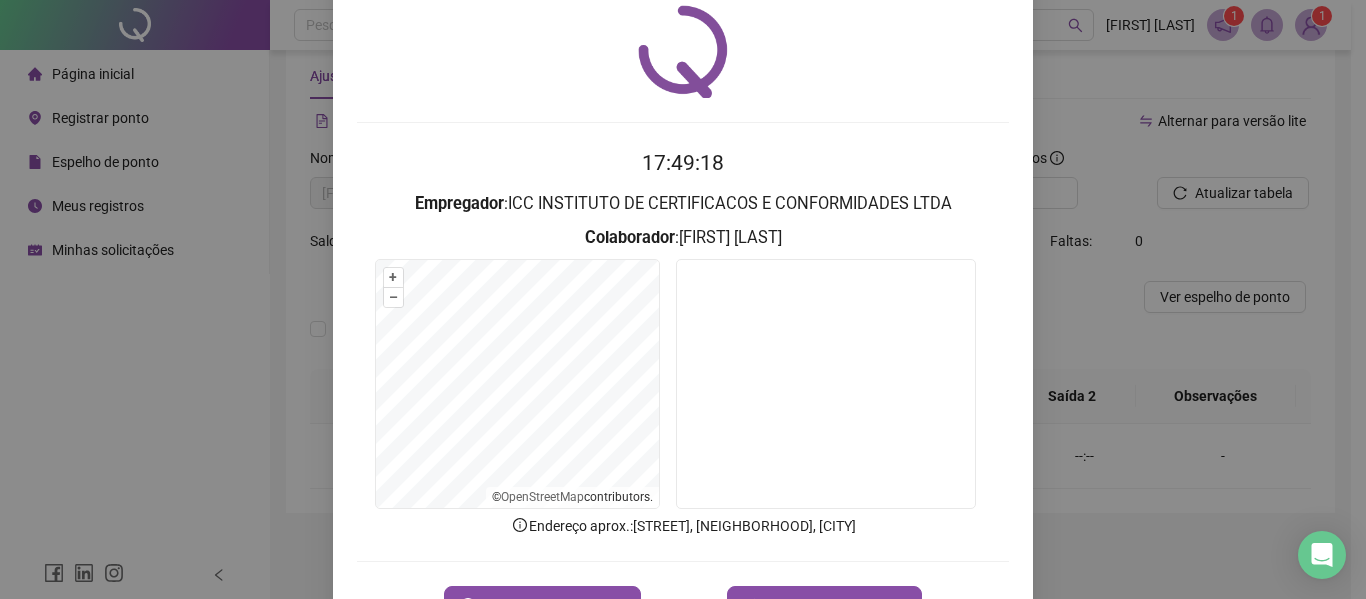 scroll, scrollTop: 138, scrollLeft: 0, axis: vertical 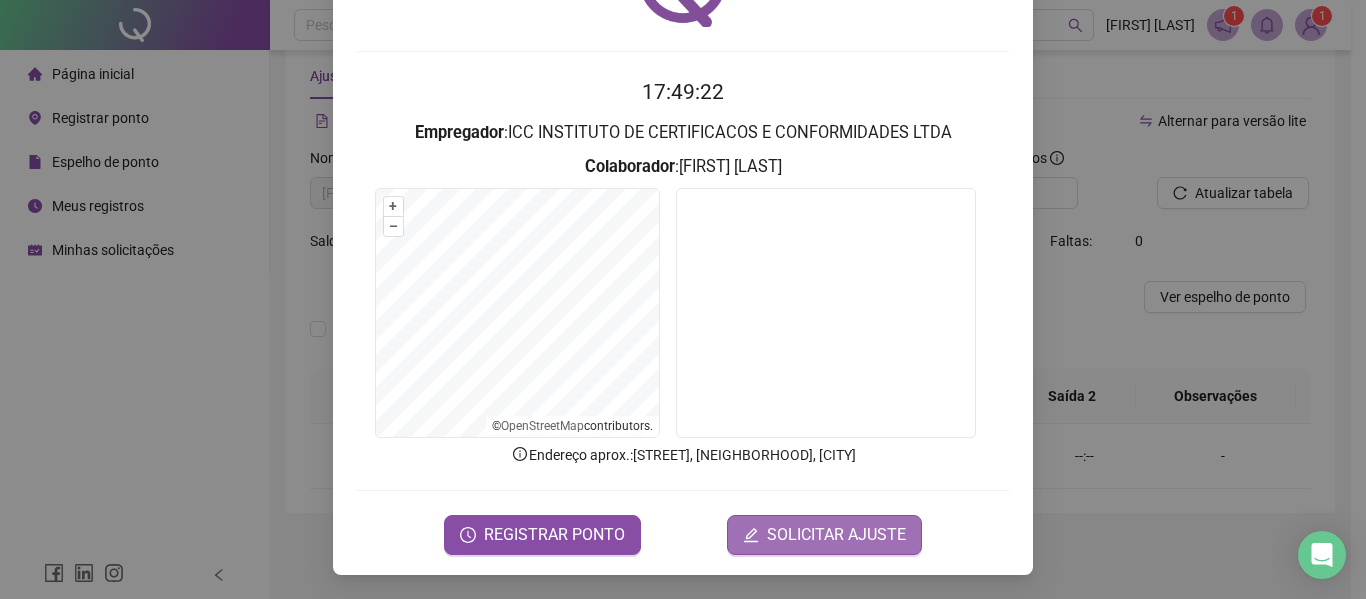 click on "SOLICITAR AJUSTE" at bounding box center [836, 535] 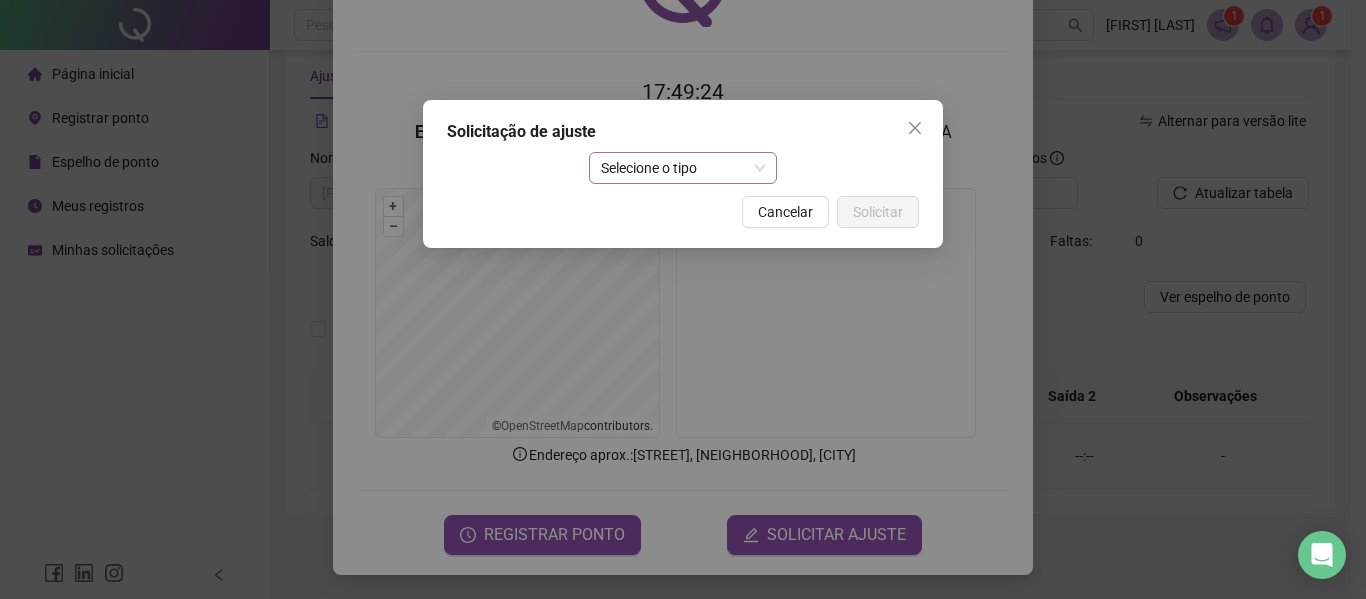 click on "Selecione o tipo" at bounding box center (683, 168) 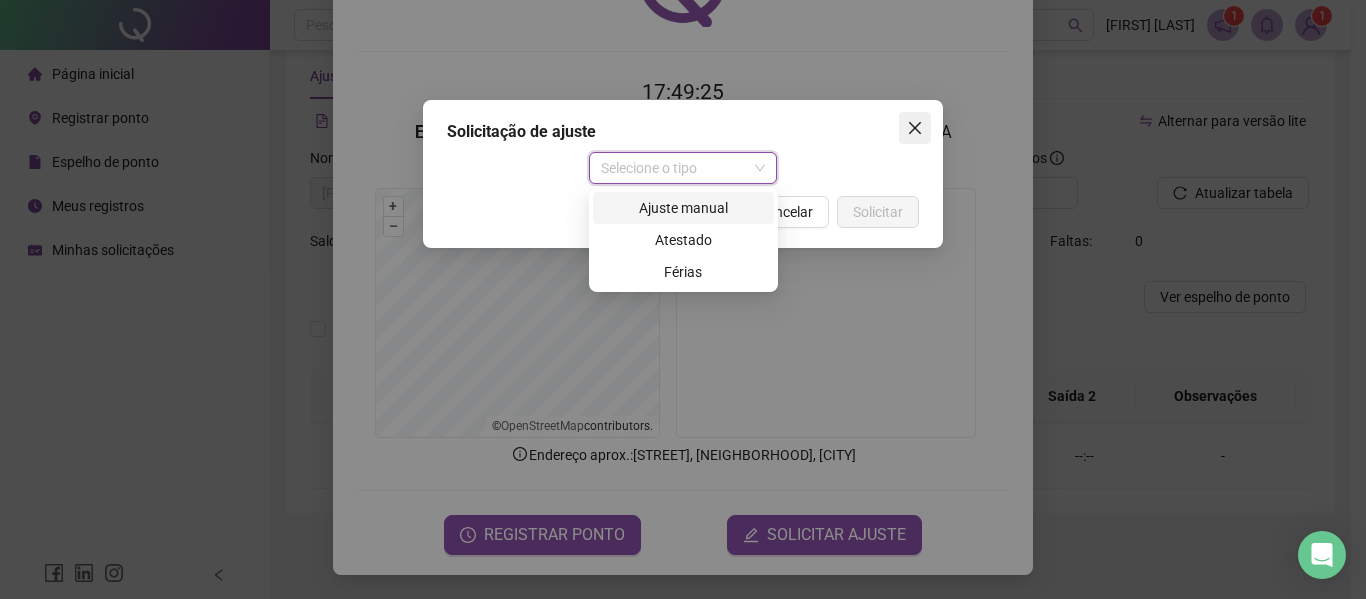 drag, startPoint x: 925, startPoint y: 128, endPoint x: 698, endPoint y: 282, distance: 274.30823 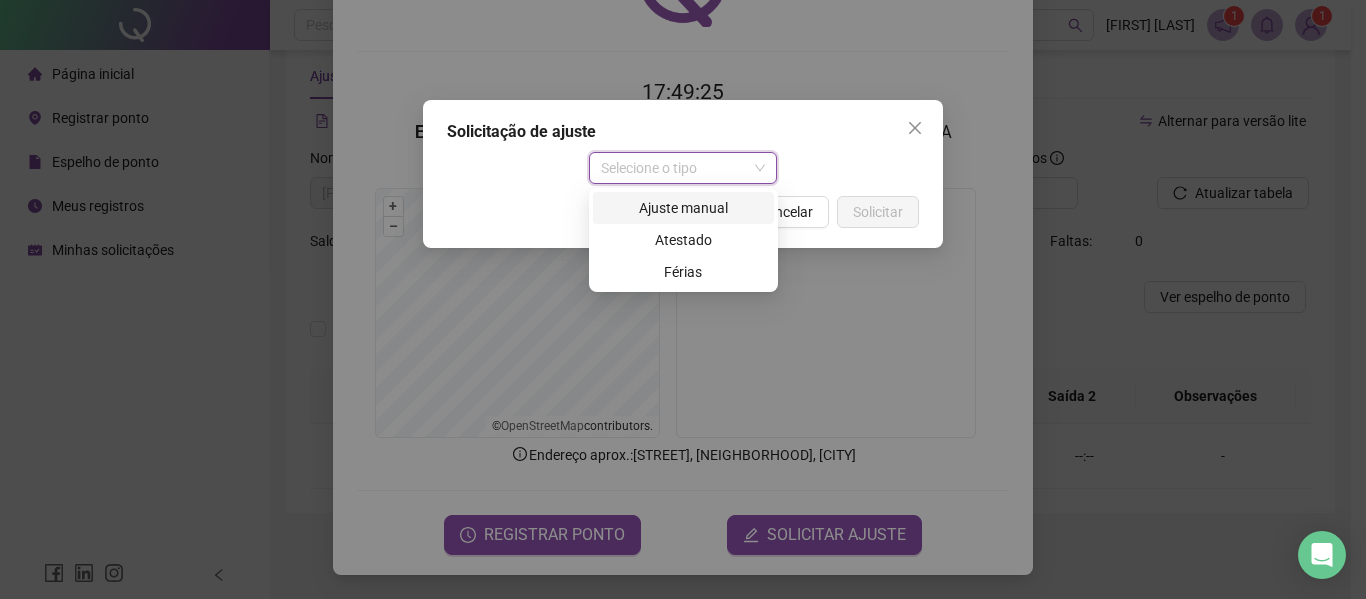 click at bounding box center (915, 128) 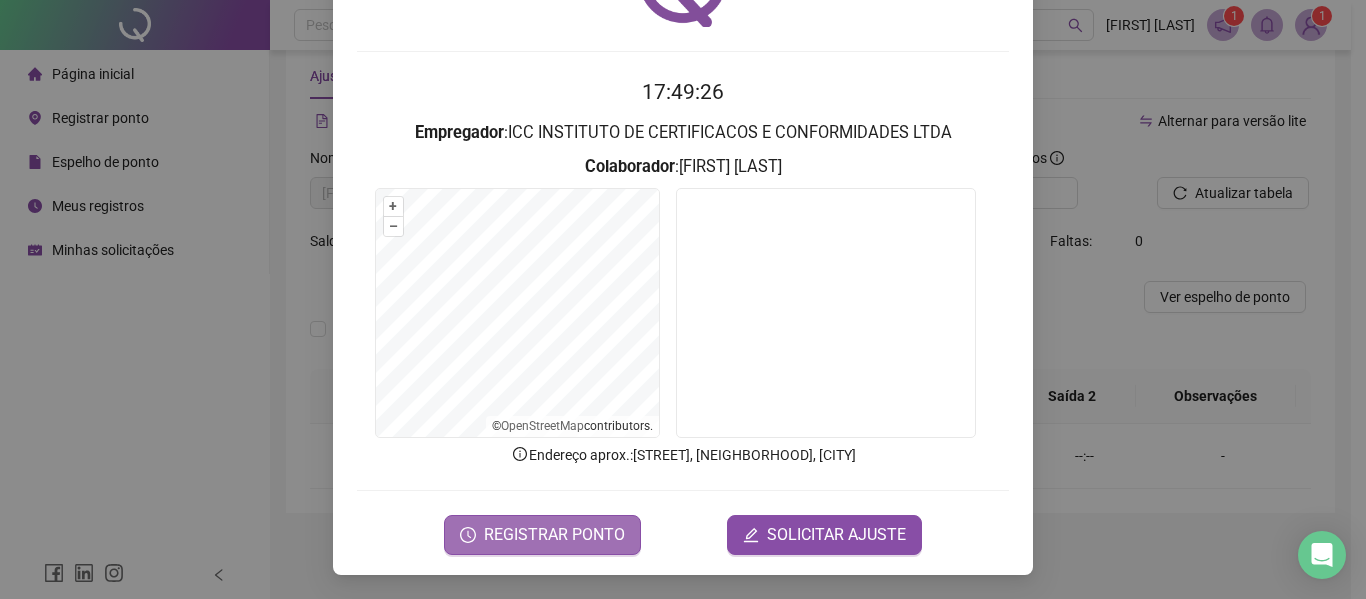 click on "REGISTRAR PONTO" at bounding box center [554, 535] 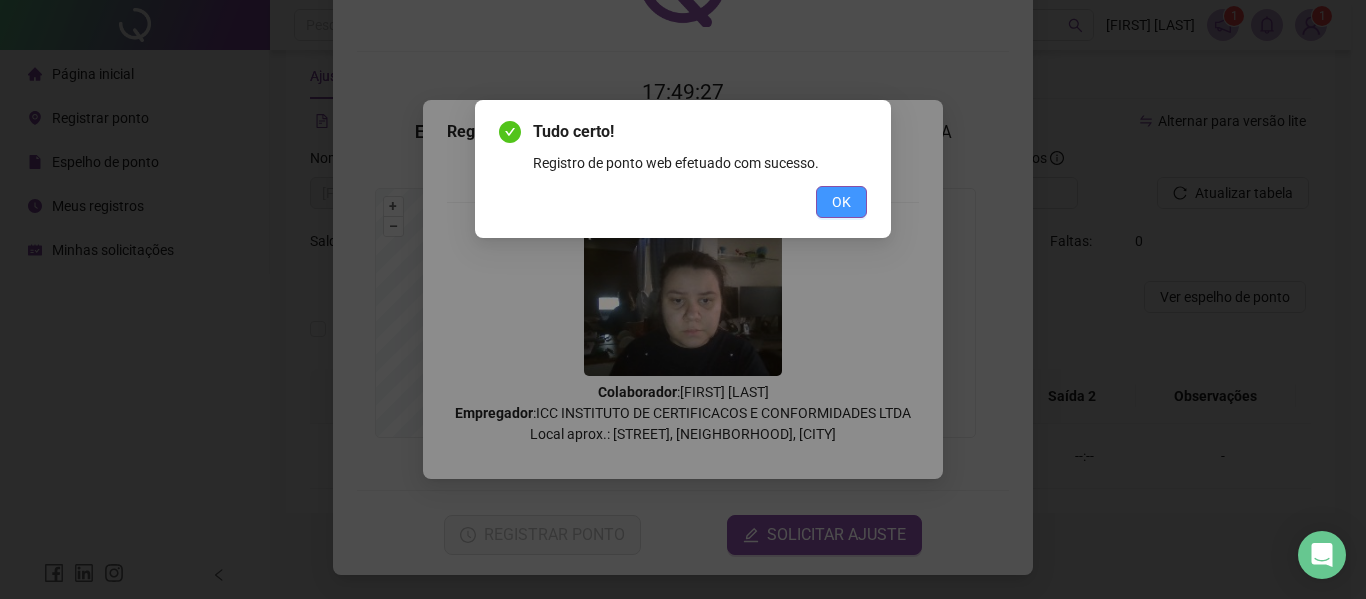click on "OK" at bounding box center (841, 202) 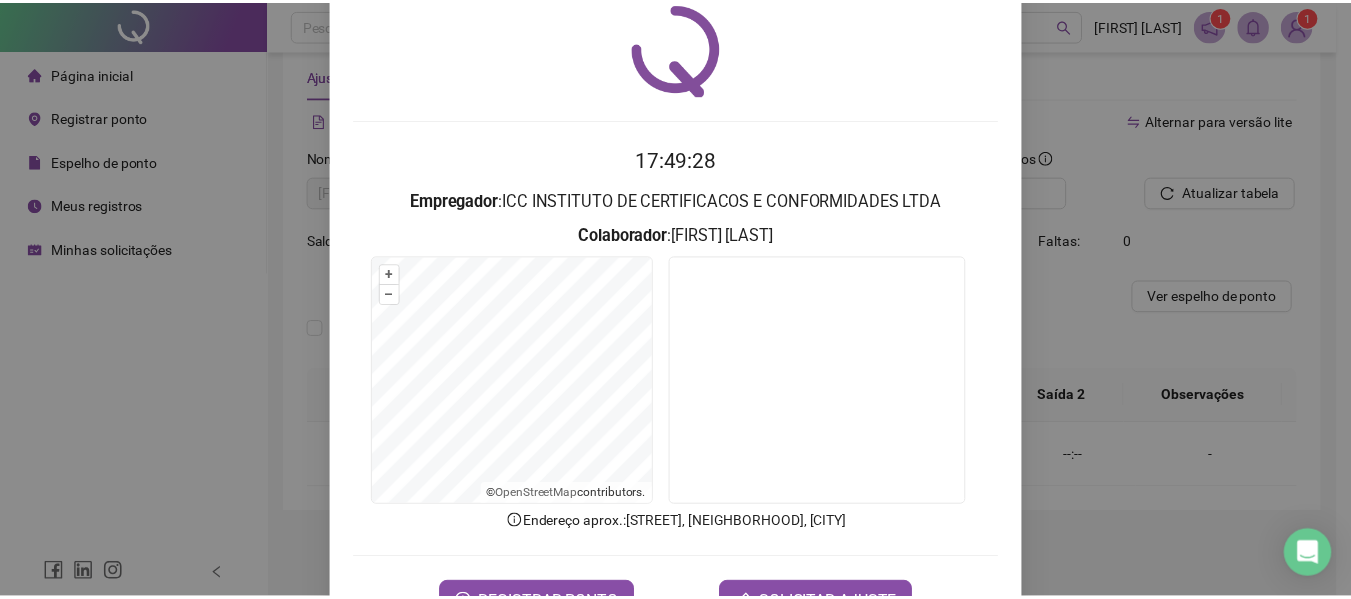 scroll, scrollTop: 0, scrollLeft: 0, axis: both 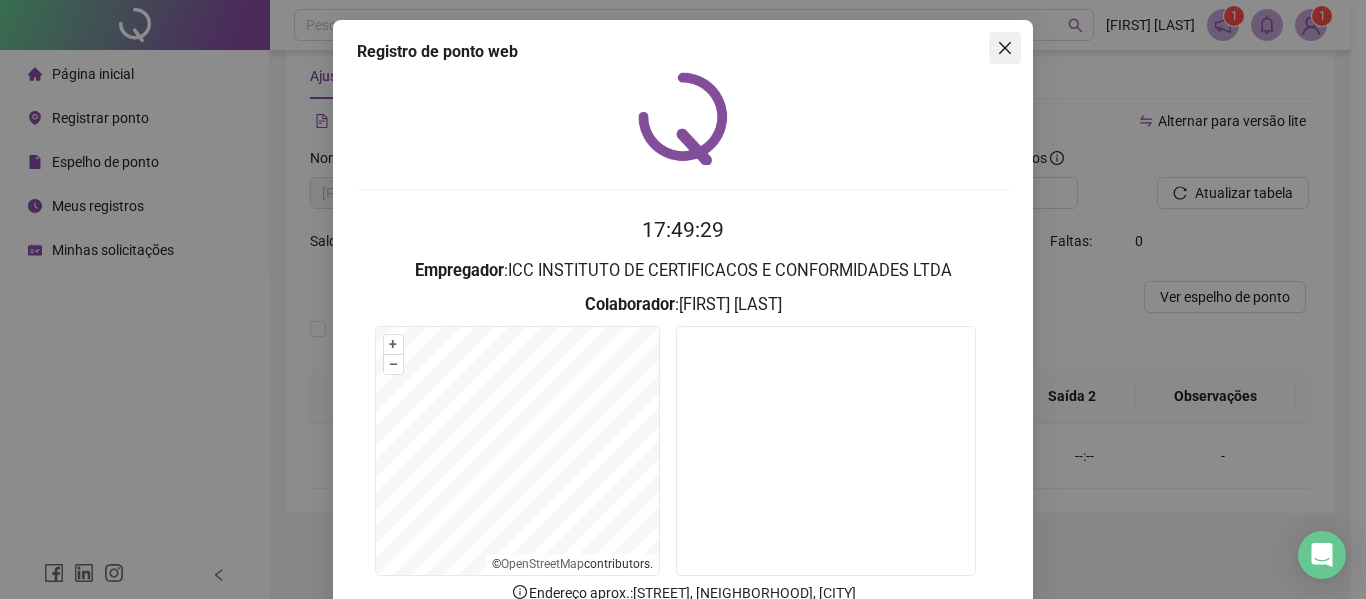click 